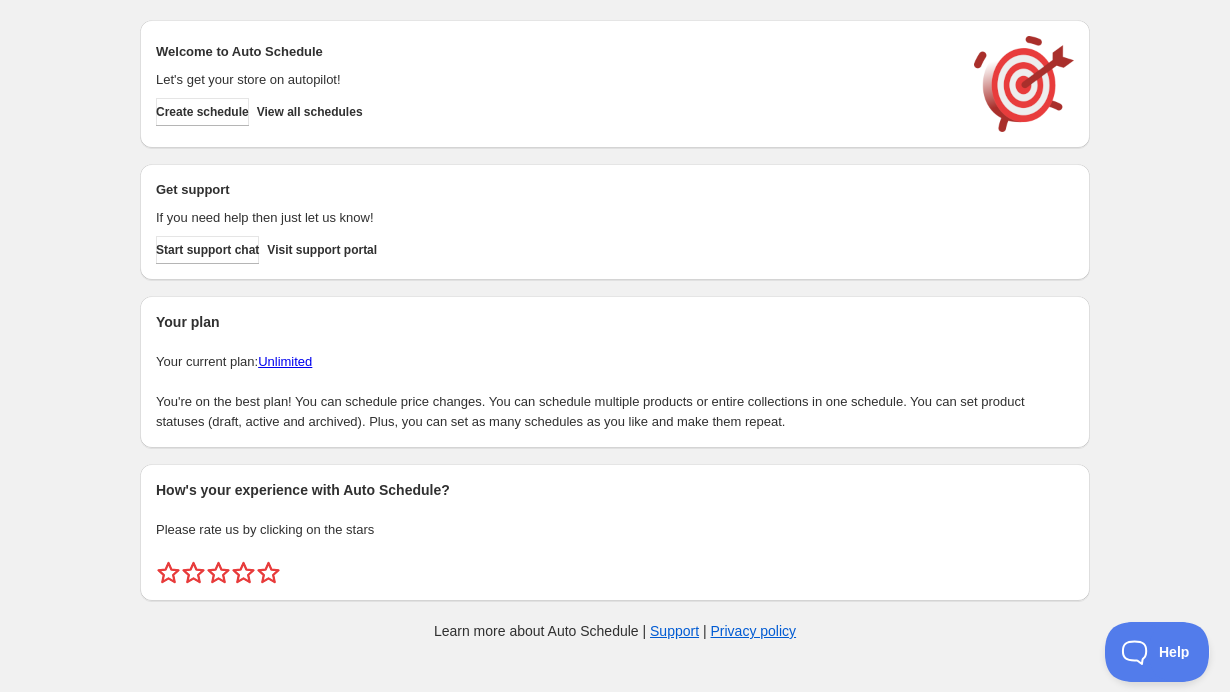scroll, scrollTop: 0, scrollLeft: 0, axis: both 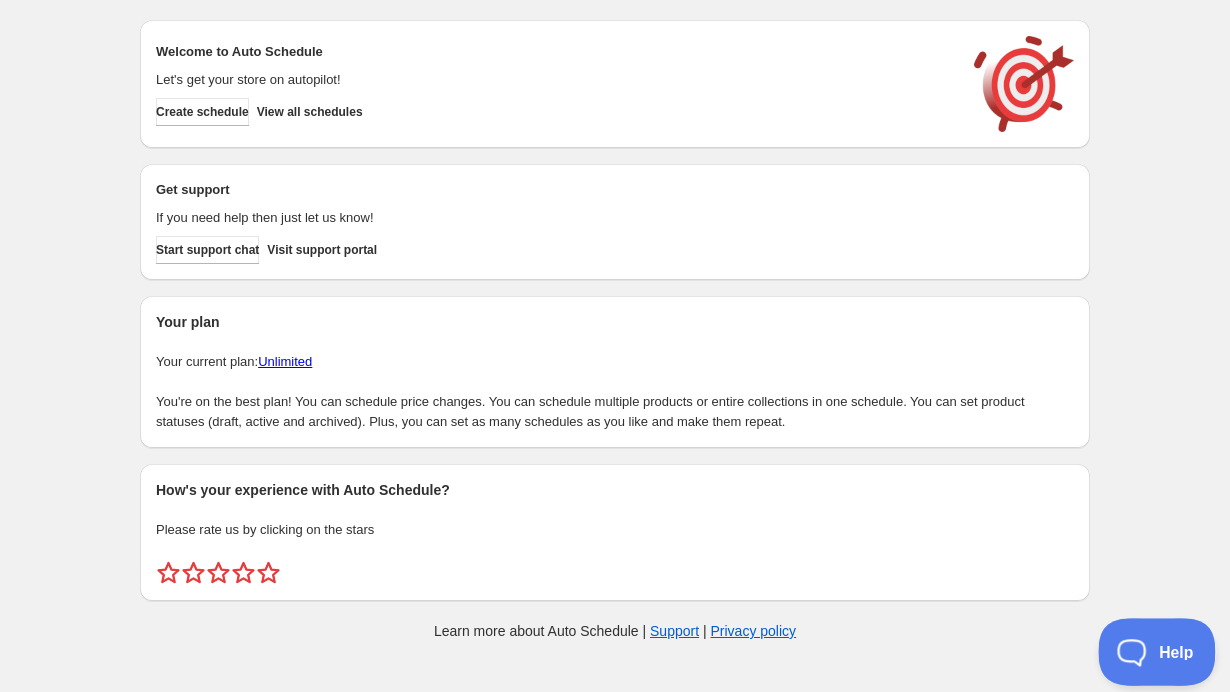 click on "Help" at bounding box center (1150, 648) 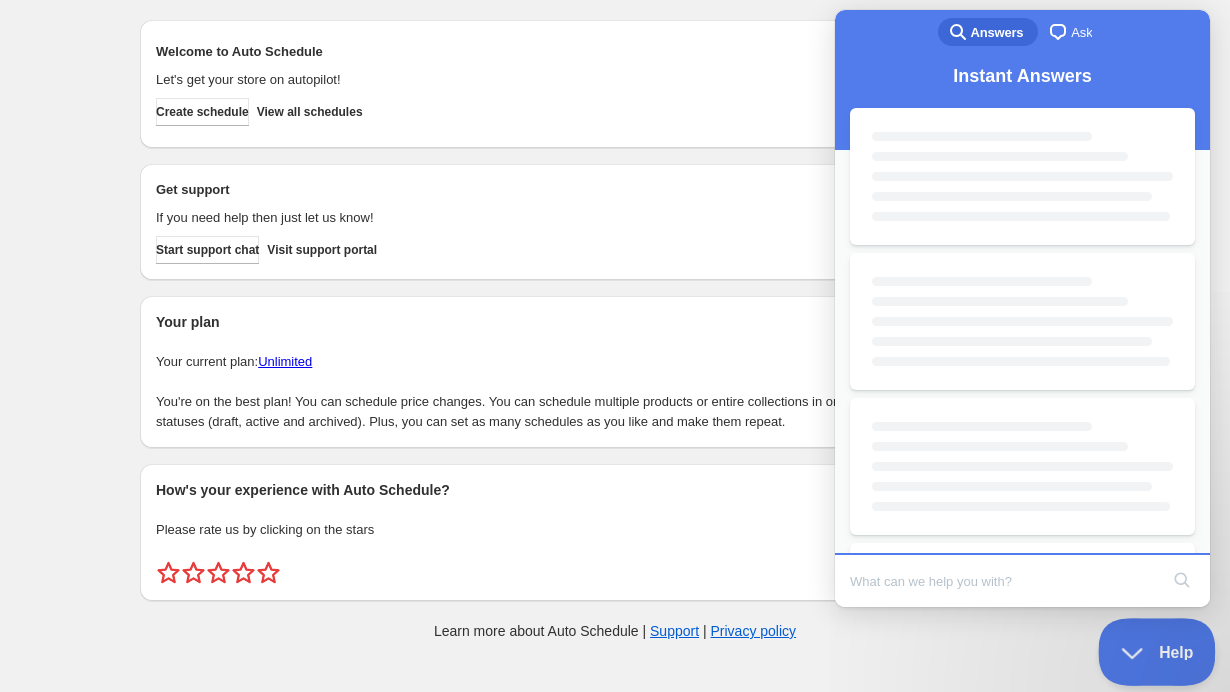 scroll, scrollTop: 0, scrollLeft: 0, axis: both 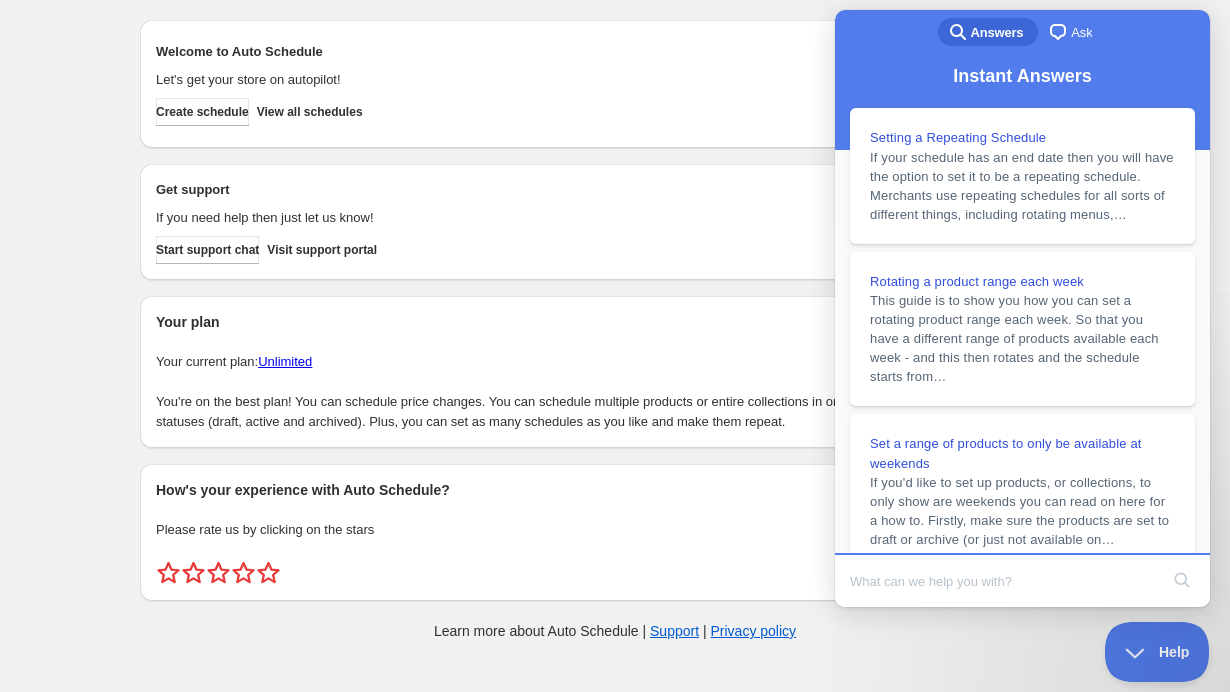 click on "chat-square" at bounding box center [1058, 32] 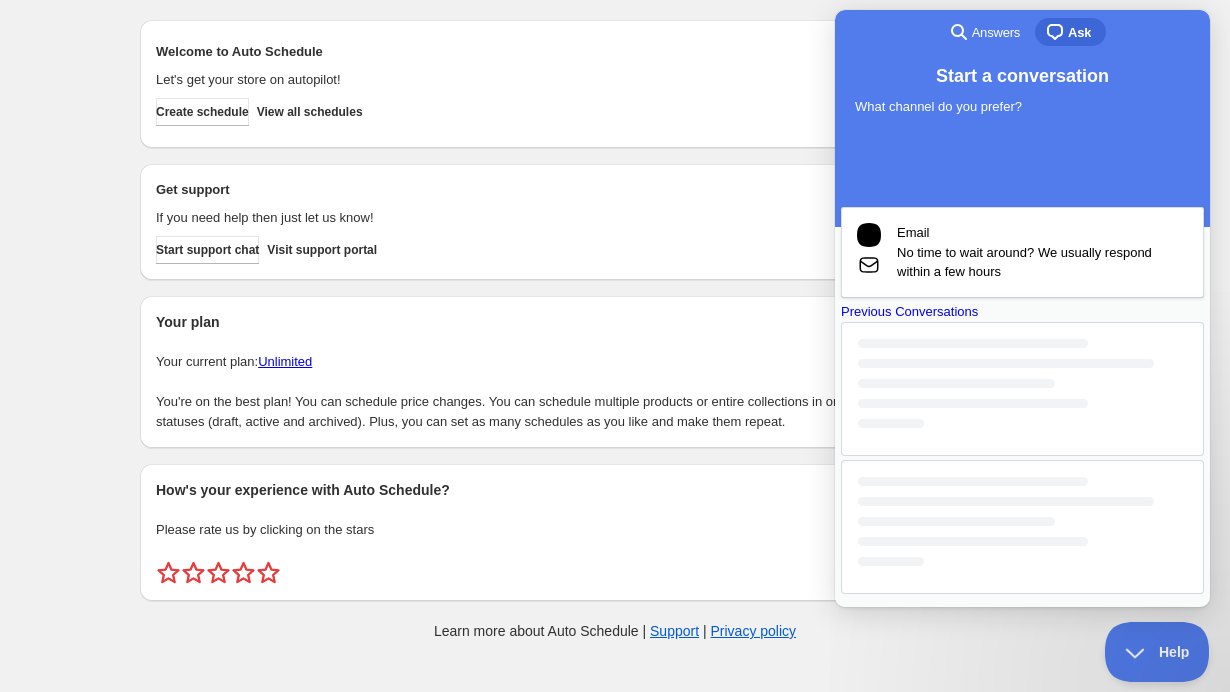click on "Previous Conversations" at bounding box center (1022, 312) 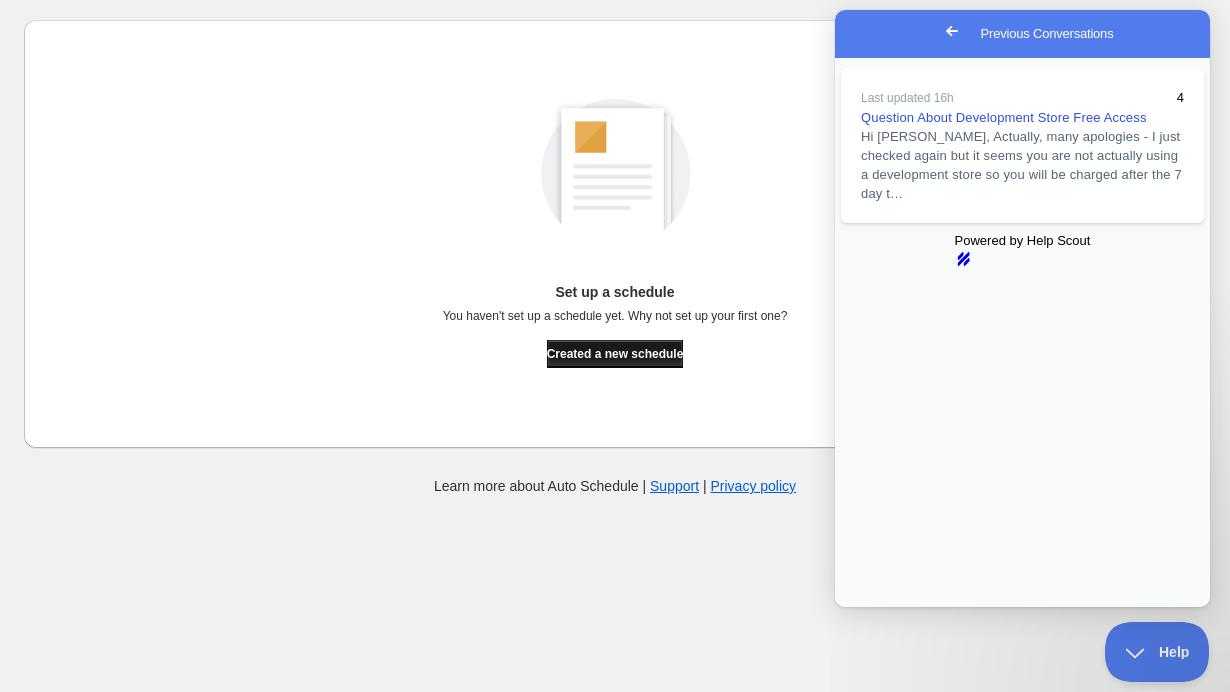 click on "Created a new schedule" at bounding box center [615, 354] 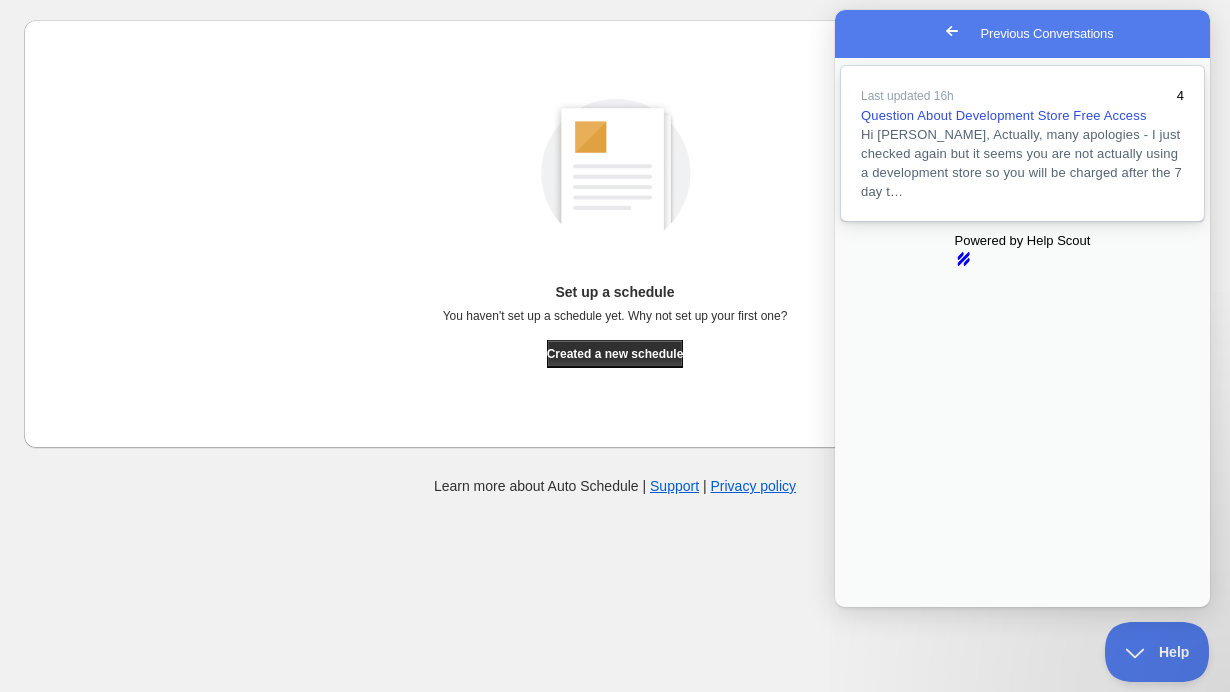 click on "Hi [PERSON_NAME], Actually, many apologies - I just checked again but it seems you are
not actually using a development store so you will be charged after the 7 day
t…" at bounding box center [1022, 163] 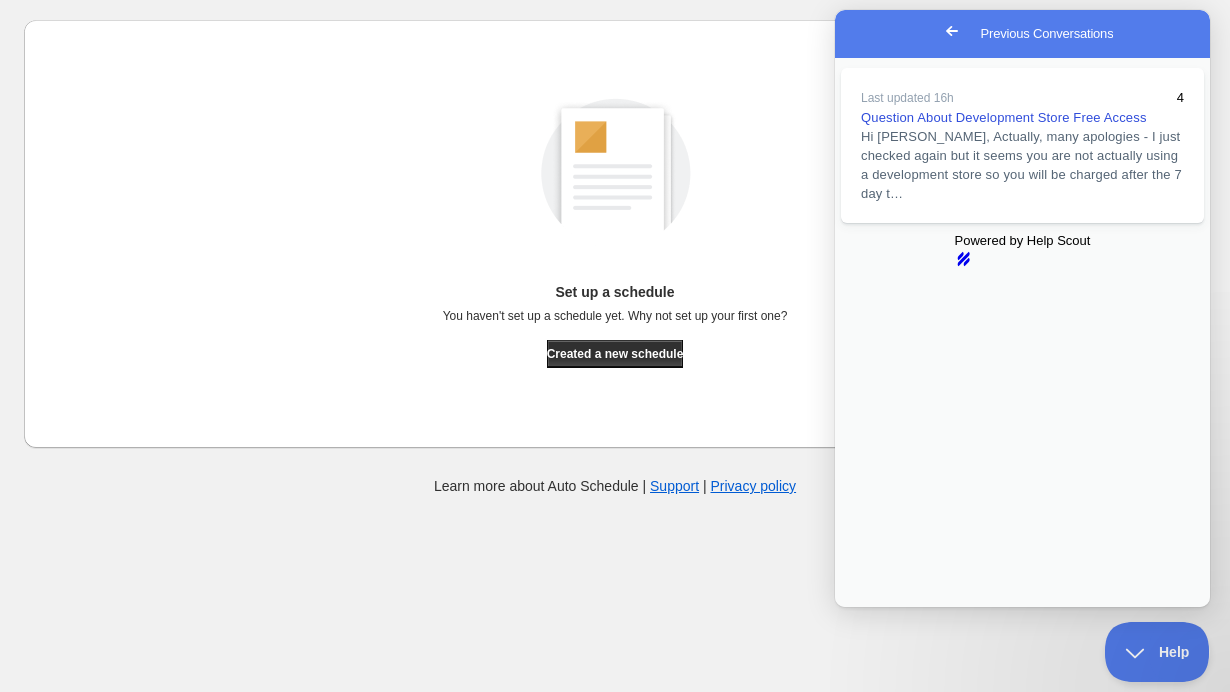 scroll, scrollTop: 950, scrollLeft: 0, axis: vertical 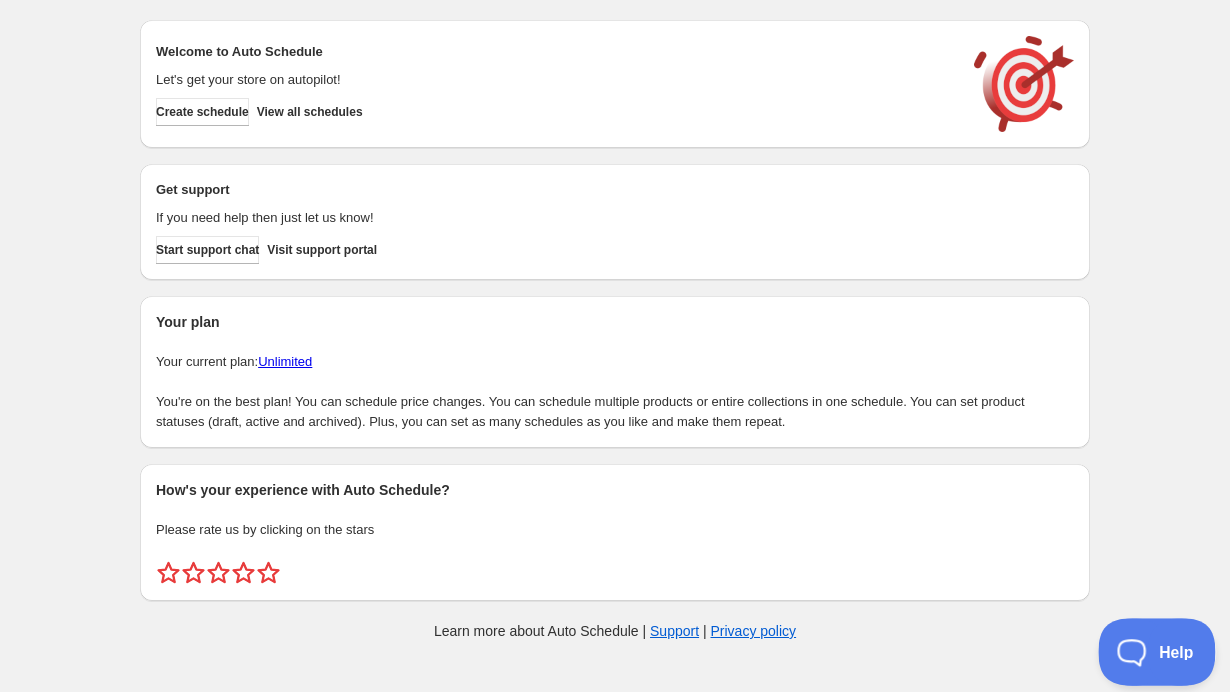 click on "Help" at bounding box center (1150, 648) 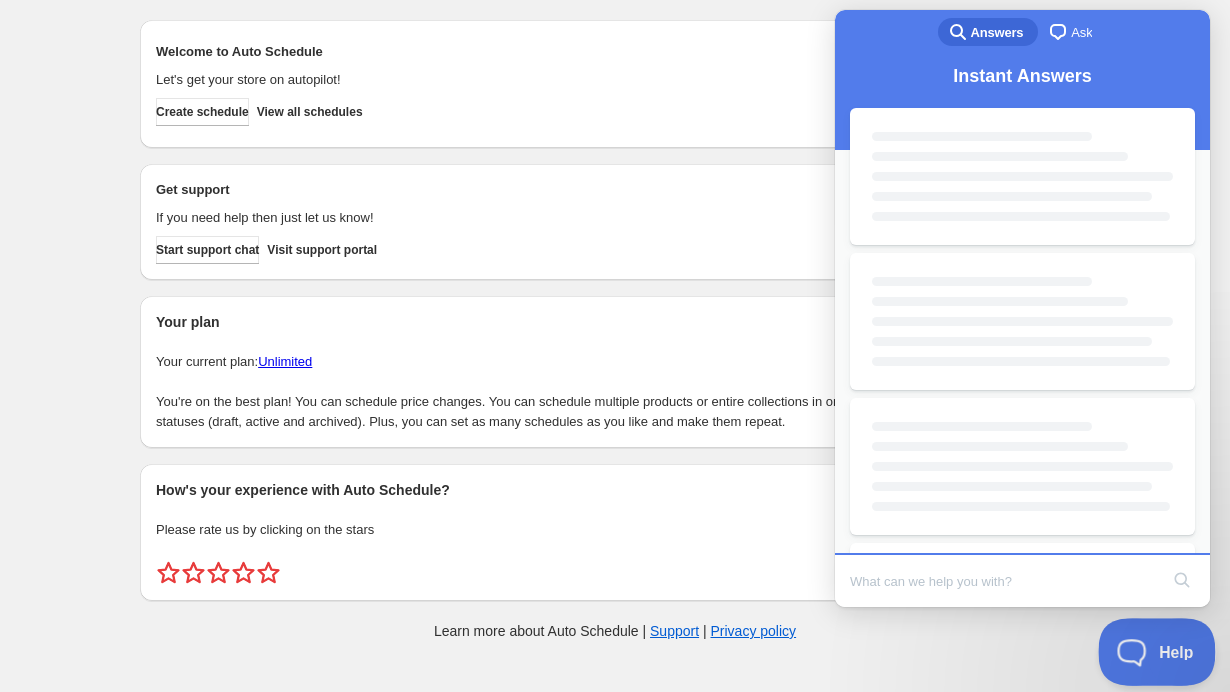 scroll, scrollTop: 0, scrollLeft: 0, axis: both 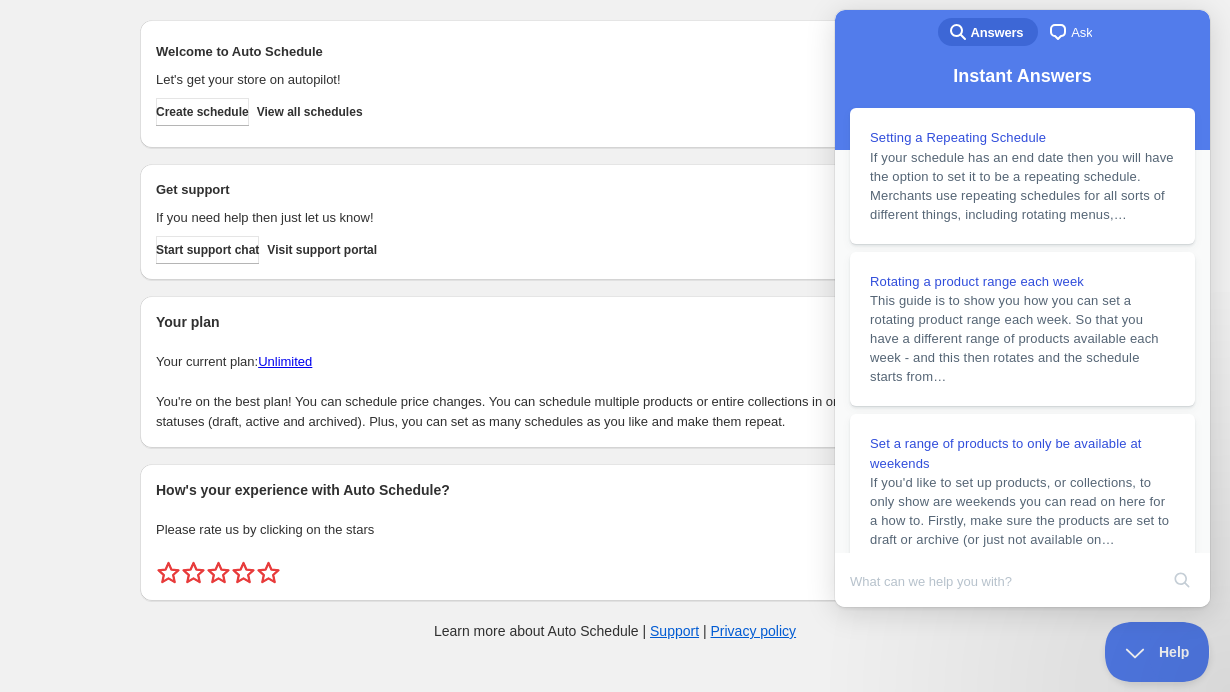 click on "search-medium Answers chat-square Ask" at bounding box center (1022, 34) 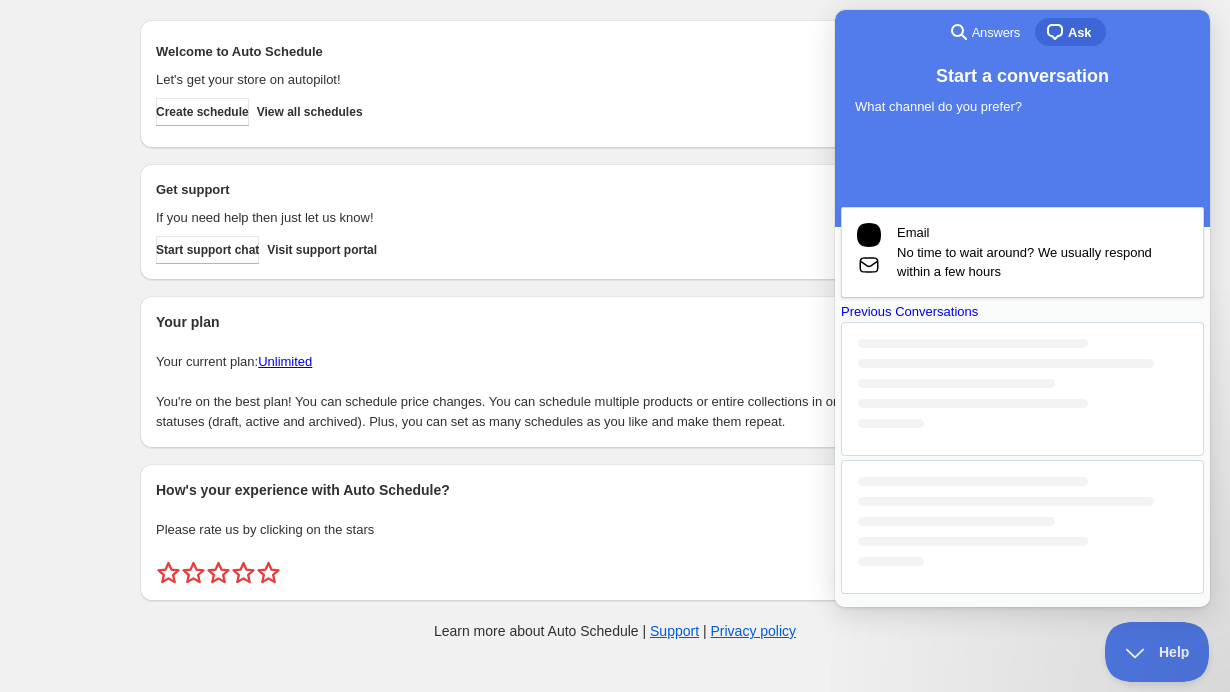 click at bounding box center (973, 481) 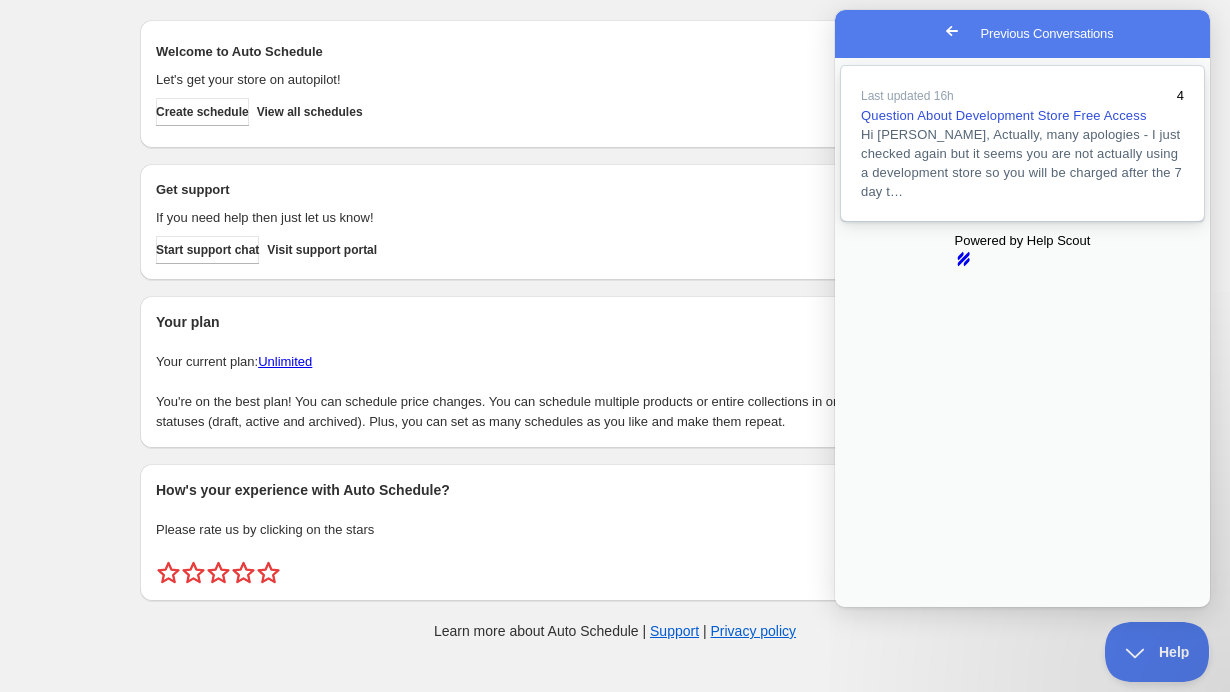 click on "Hi Jakub, Actually, many apologies - I just checked again but it seems you are
not actually using a development store so you will be charged after the 7 day
t…" at bounding box center (1021, 163) 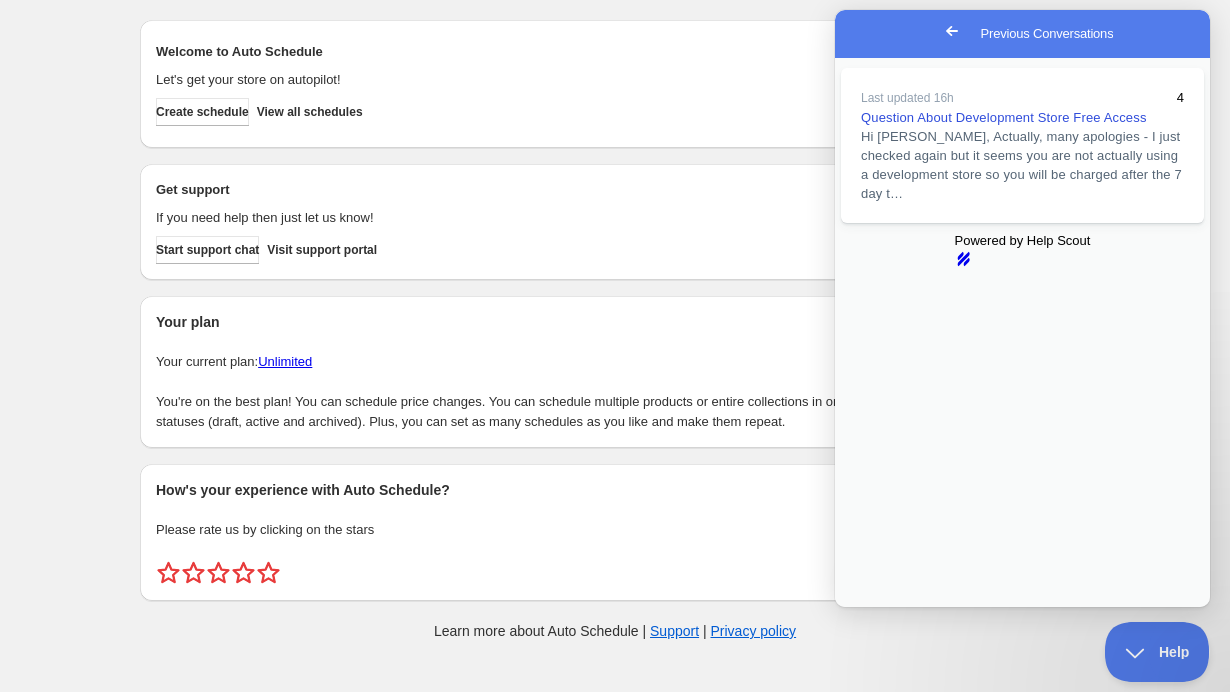 scroll, scrollTop: 909, scrollLeft: 0, axis: vertical 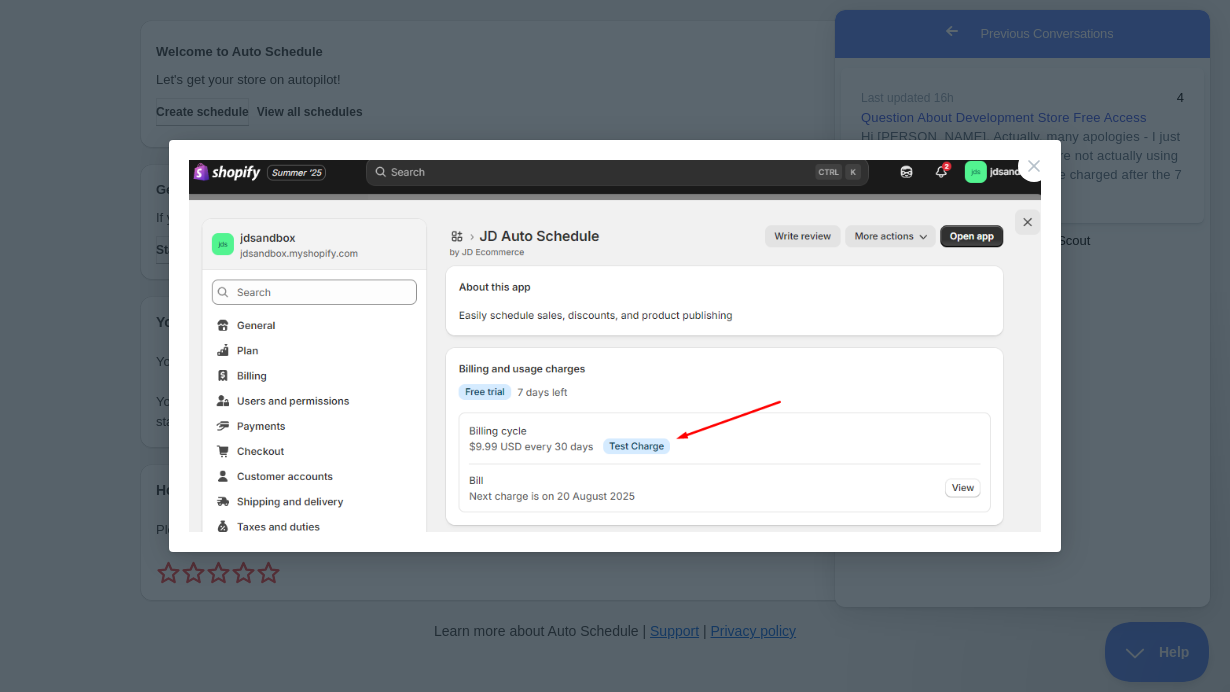 click on "Close" at bounding box center (1034, 166) 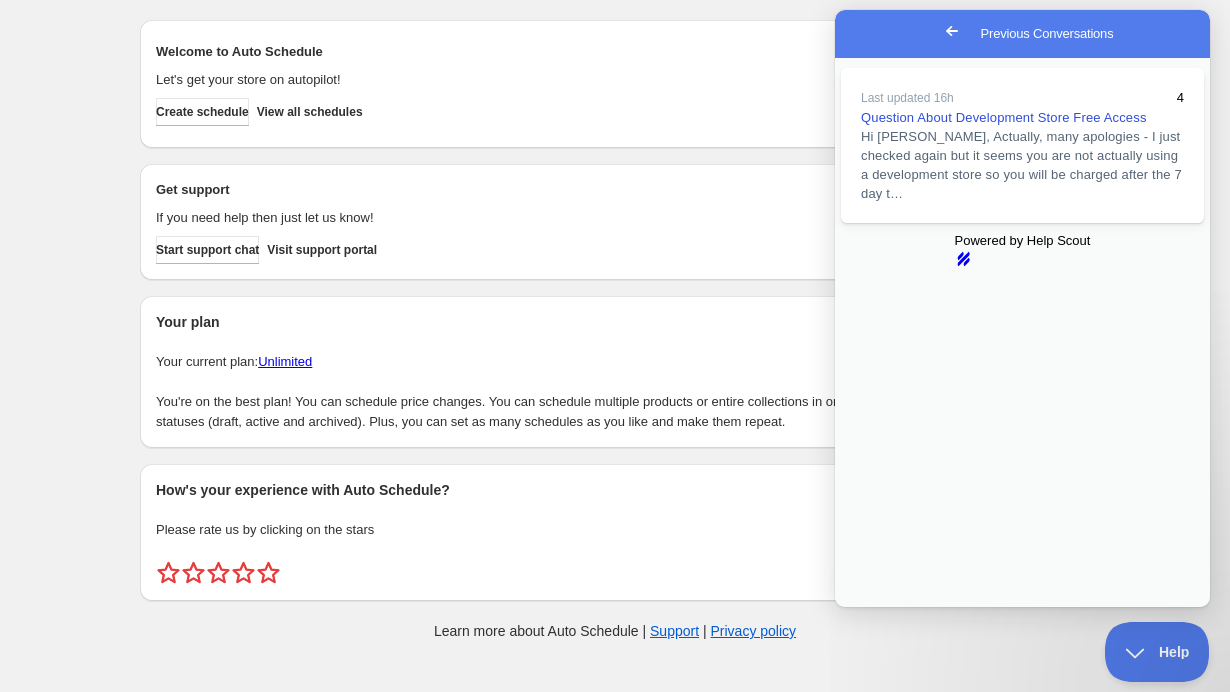 scroll, scrollTop: 1271, scrollLeft: 0, axis: vertical 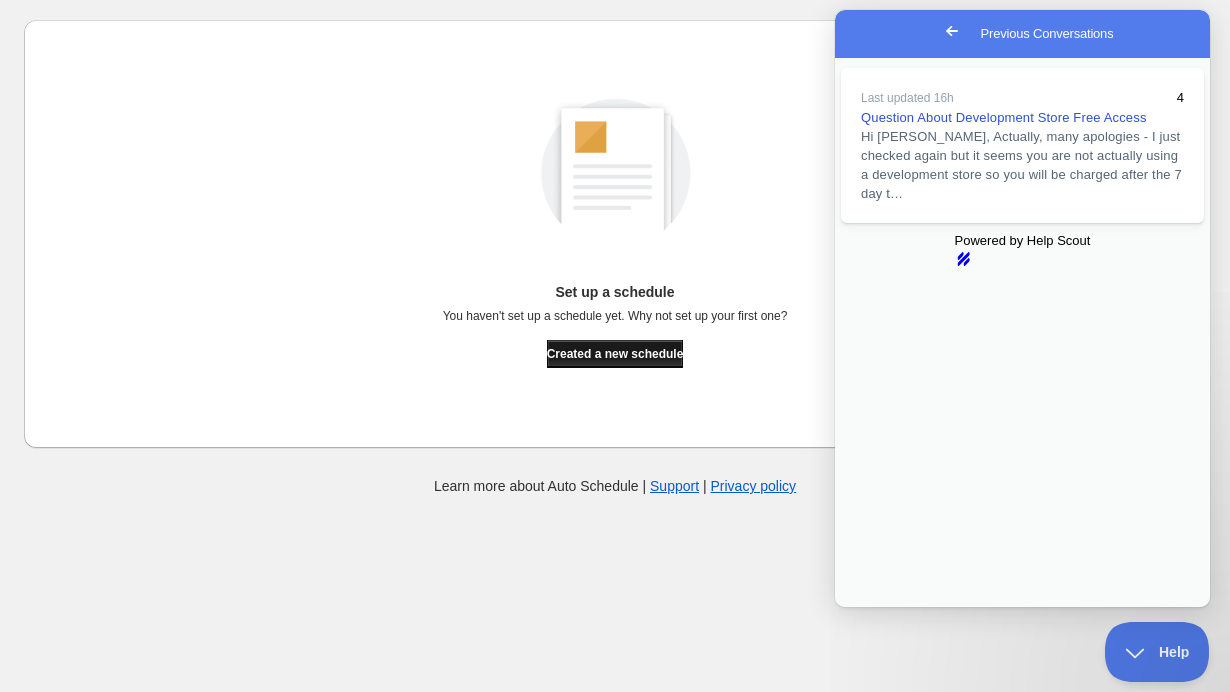 click on "Created a new schedule" at bounding box center [615, 354] 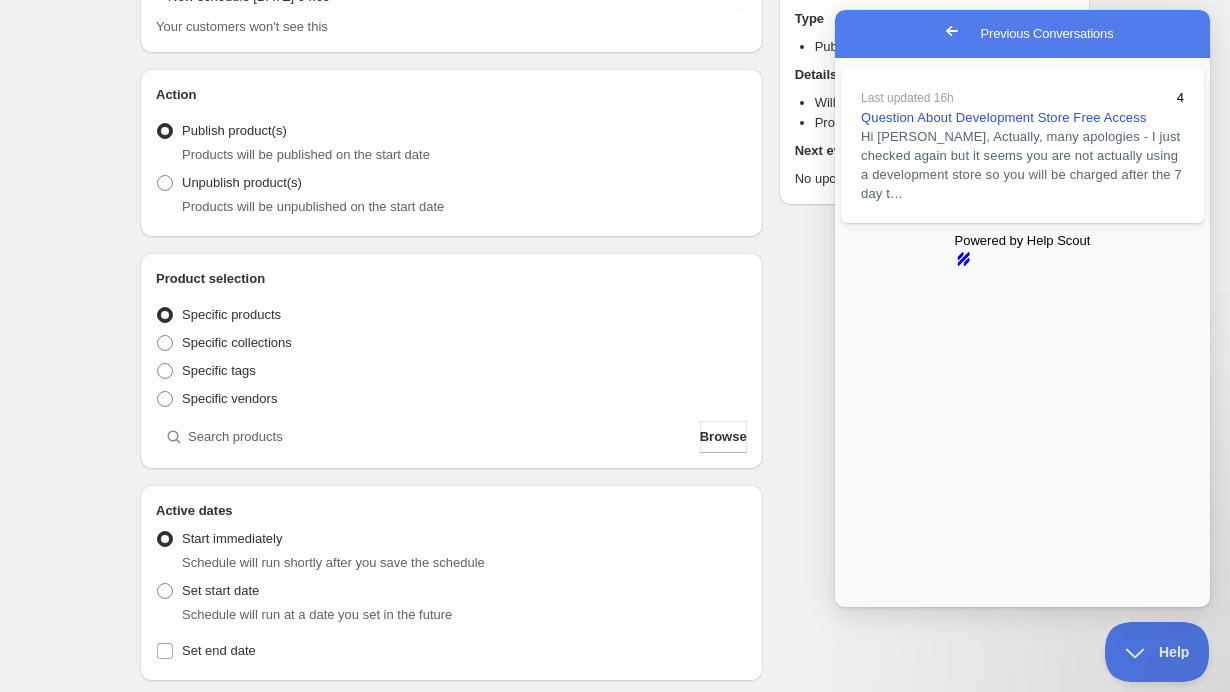 scroll, scrollTop: 141, scrollLeft: 0, axis: vertical 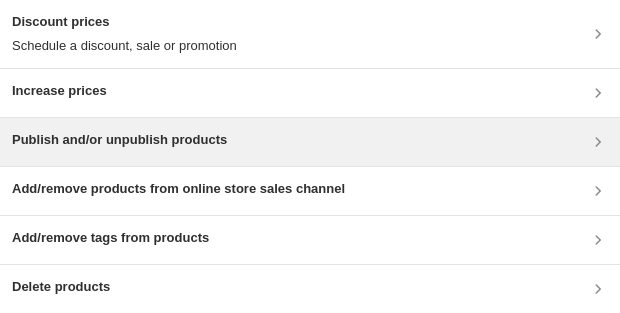 click on "Publish and/or unpublish products" at bounding box center [310, 142] 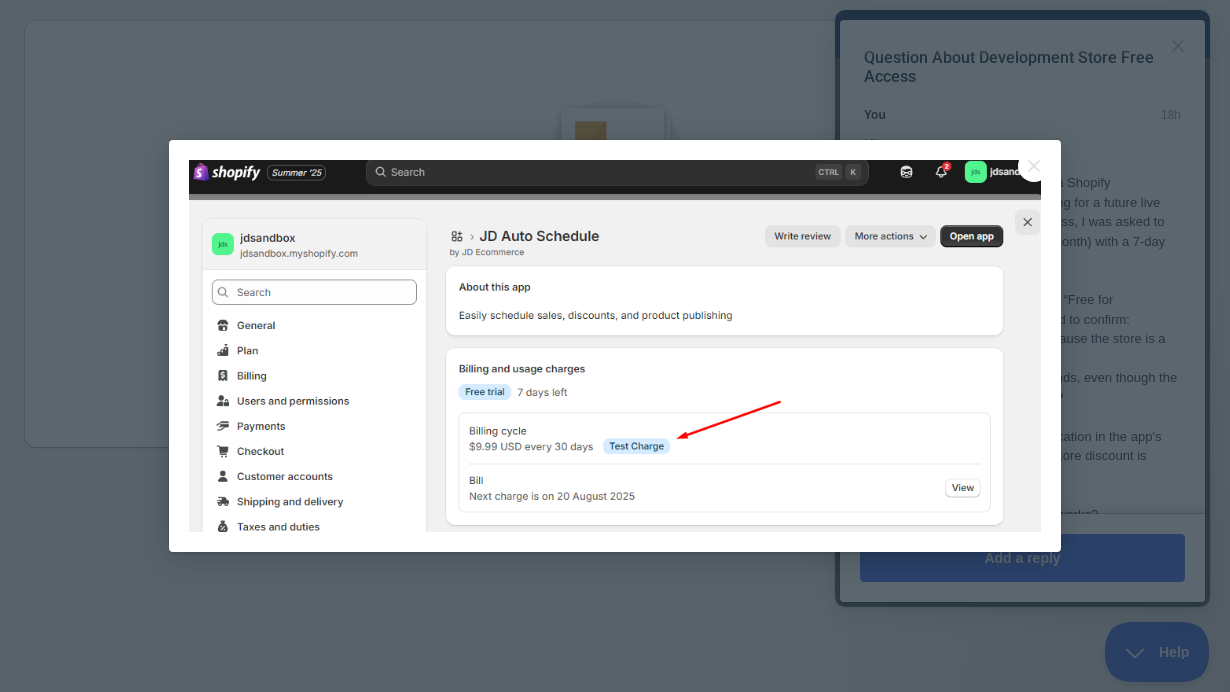 scroll, scrollTop: 0, scrollLeft: 0, axis: both 